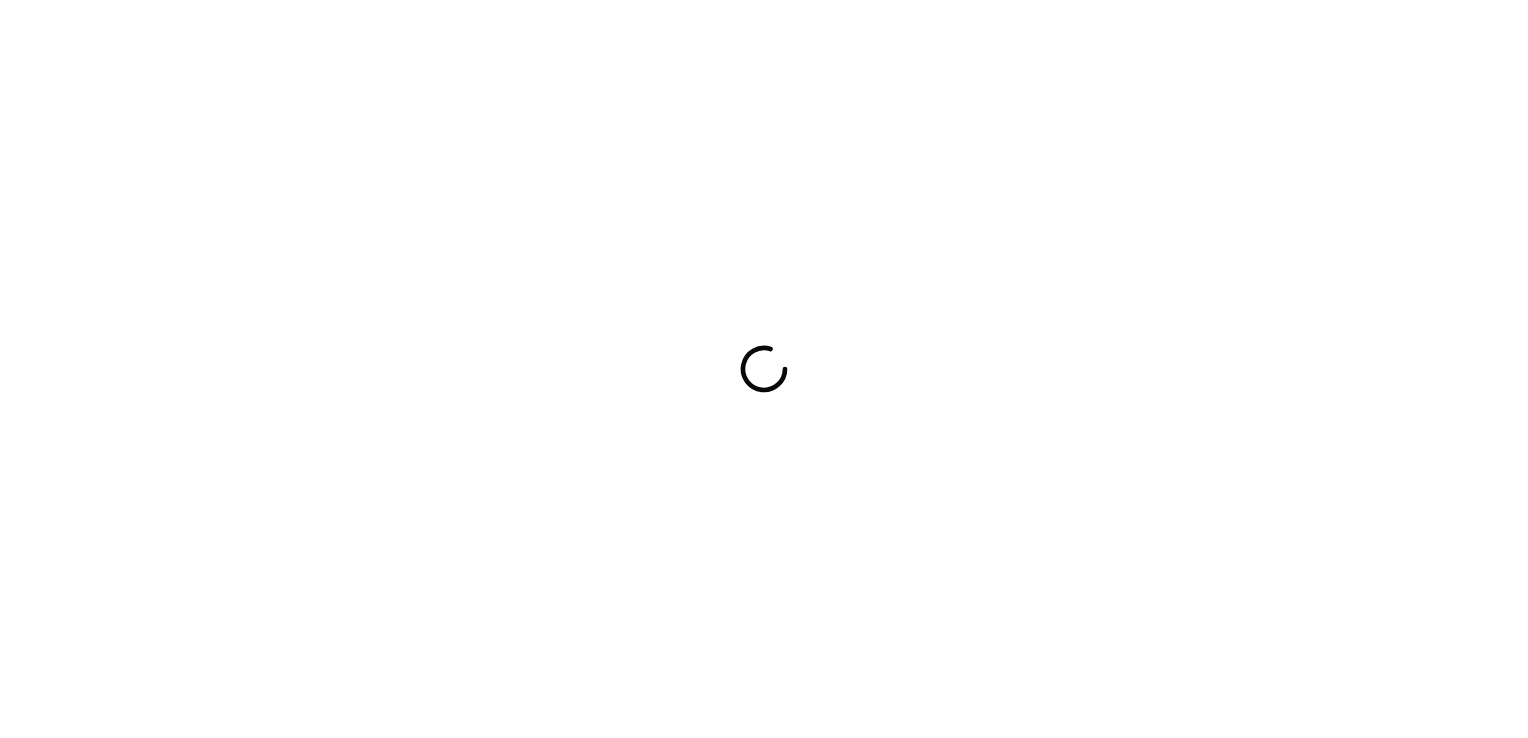 scroll, scrollTop: 0, scrollLeft: 0, axis: both 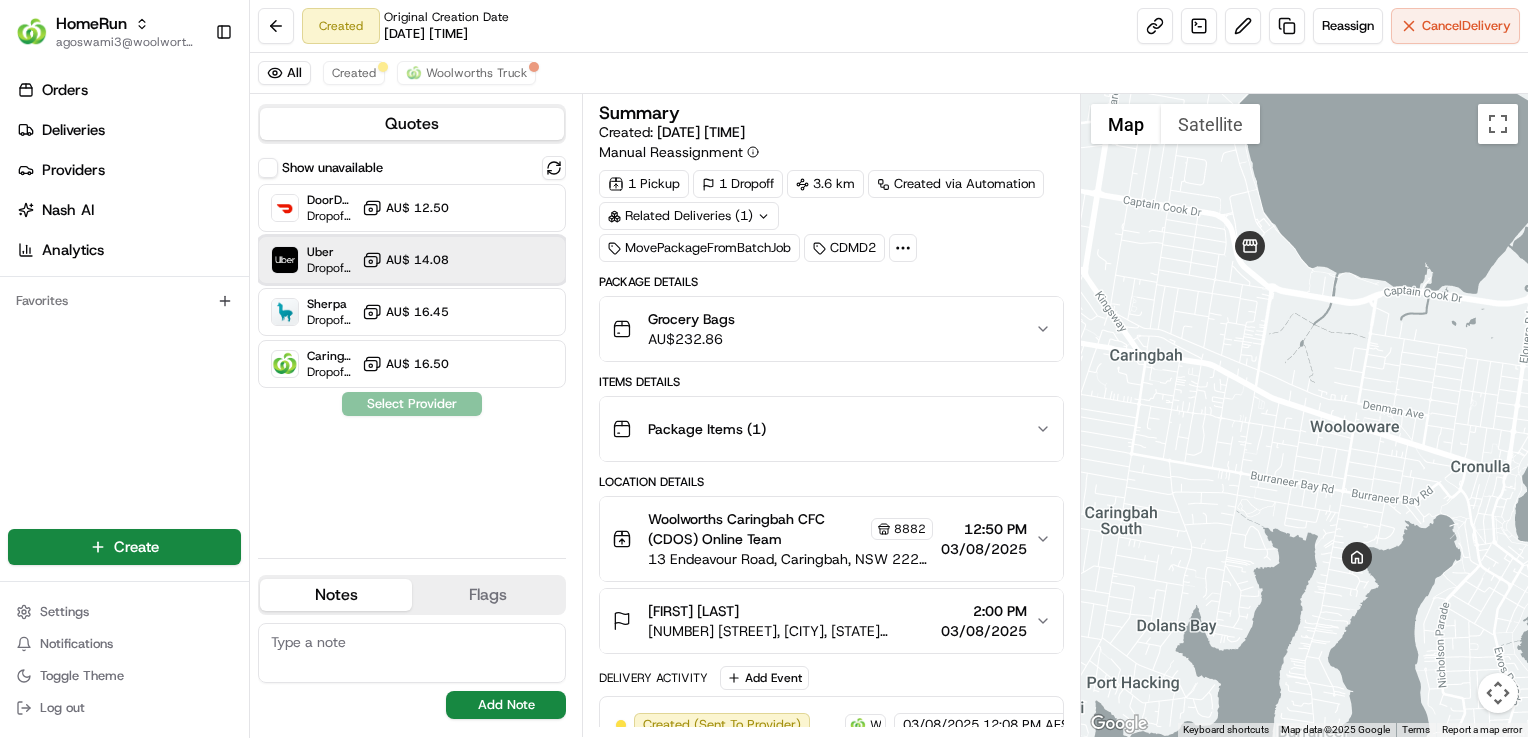 click on "Uber Dropoff ETA   55 minutes AU$   14.08" at bounding box center (412, 260) 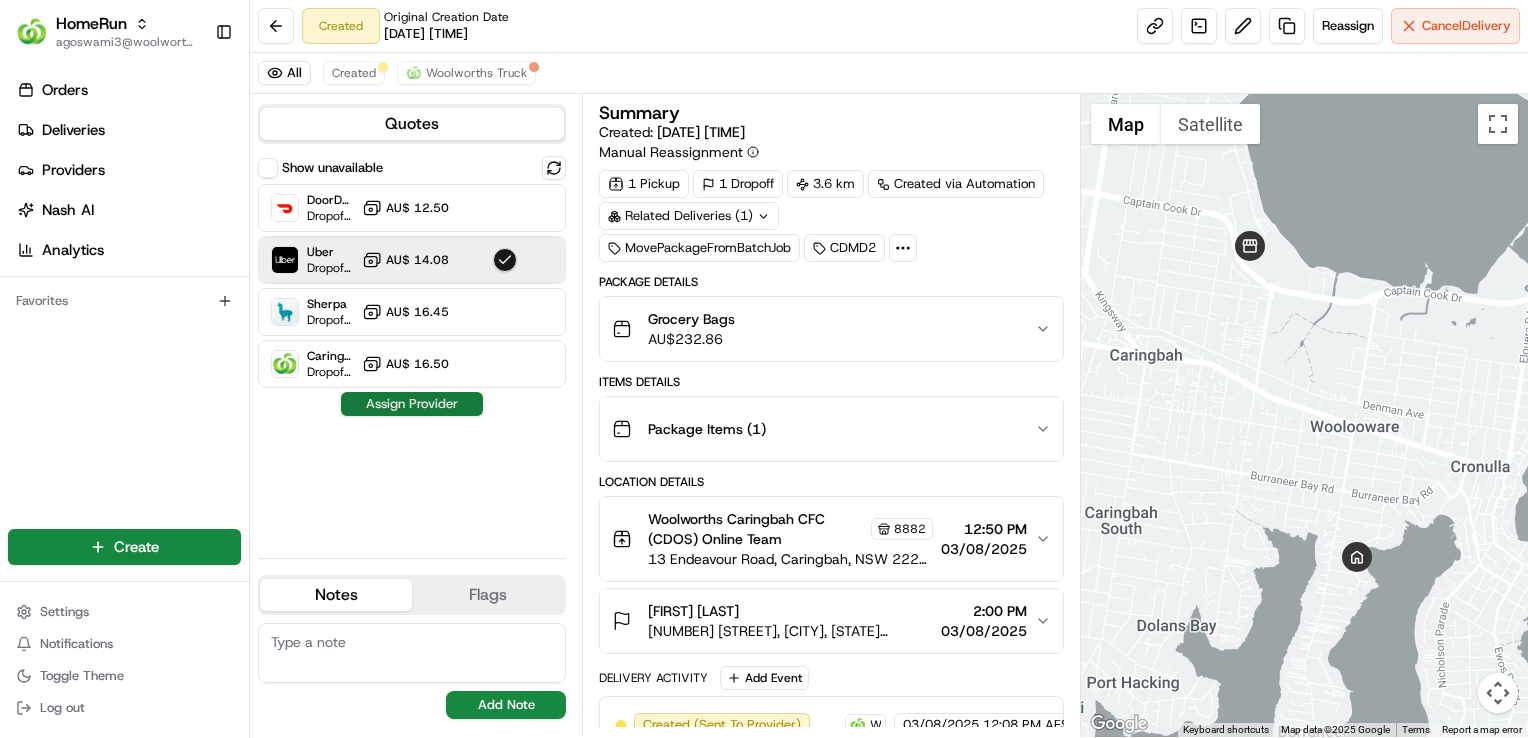 click on "Assign Provider" at bounding box center (412, 404) 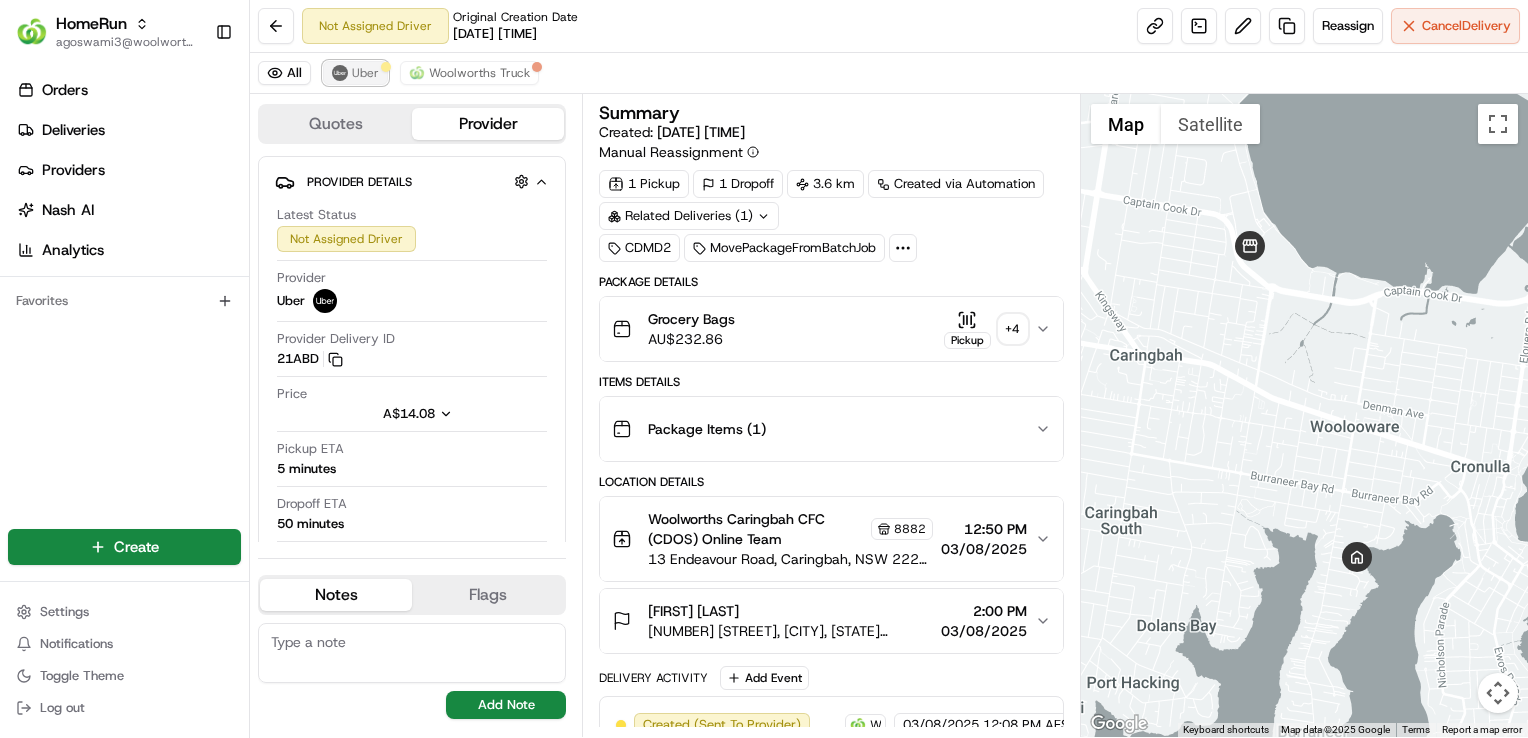 click on "Uber" at bounding box center (365, 73) 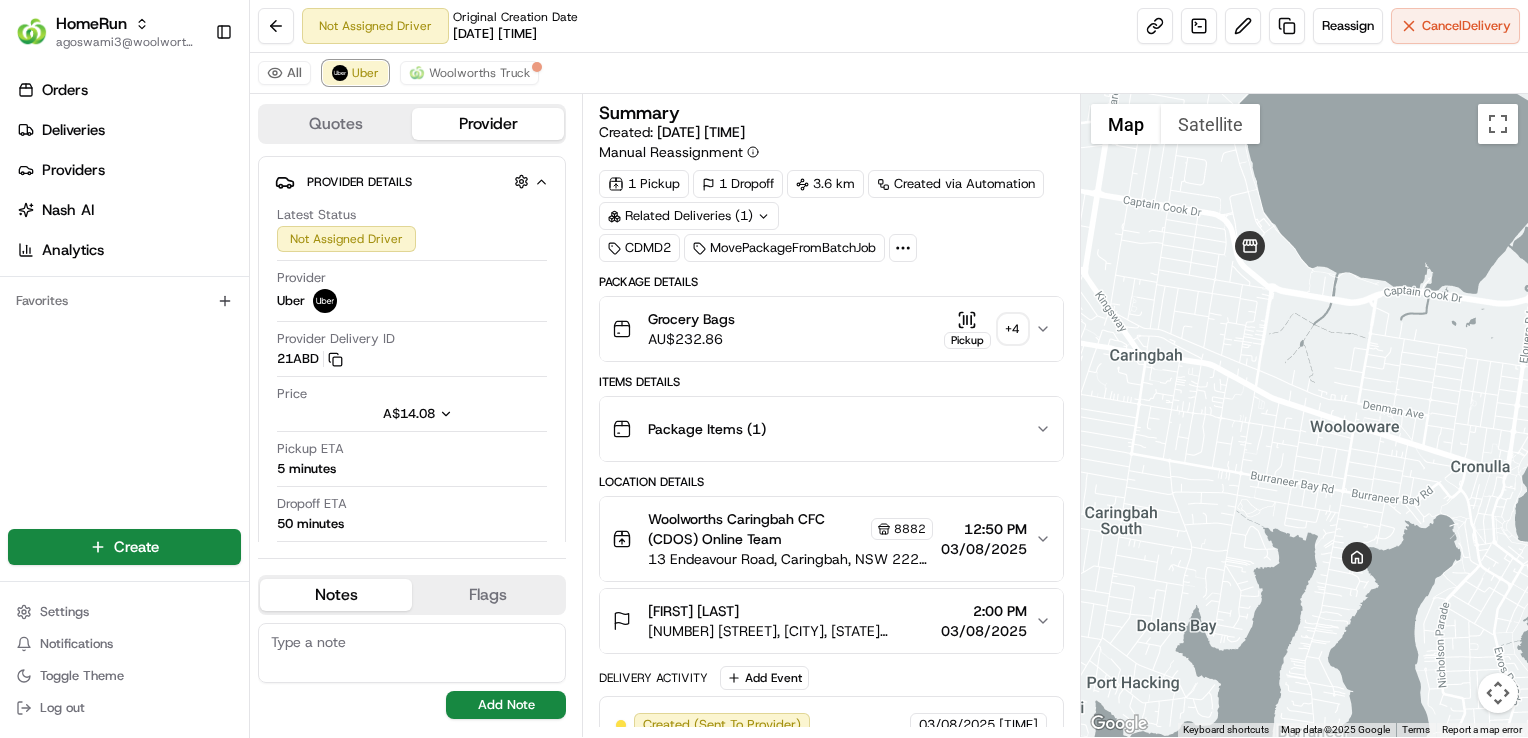 scroll, scrollTop: 70, scrollLeft: 0, axis: vertical 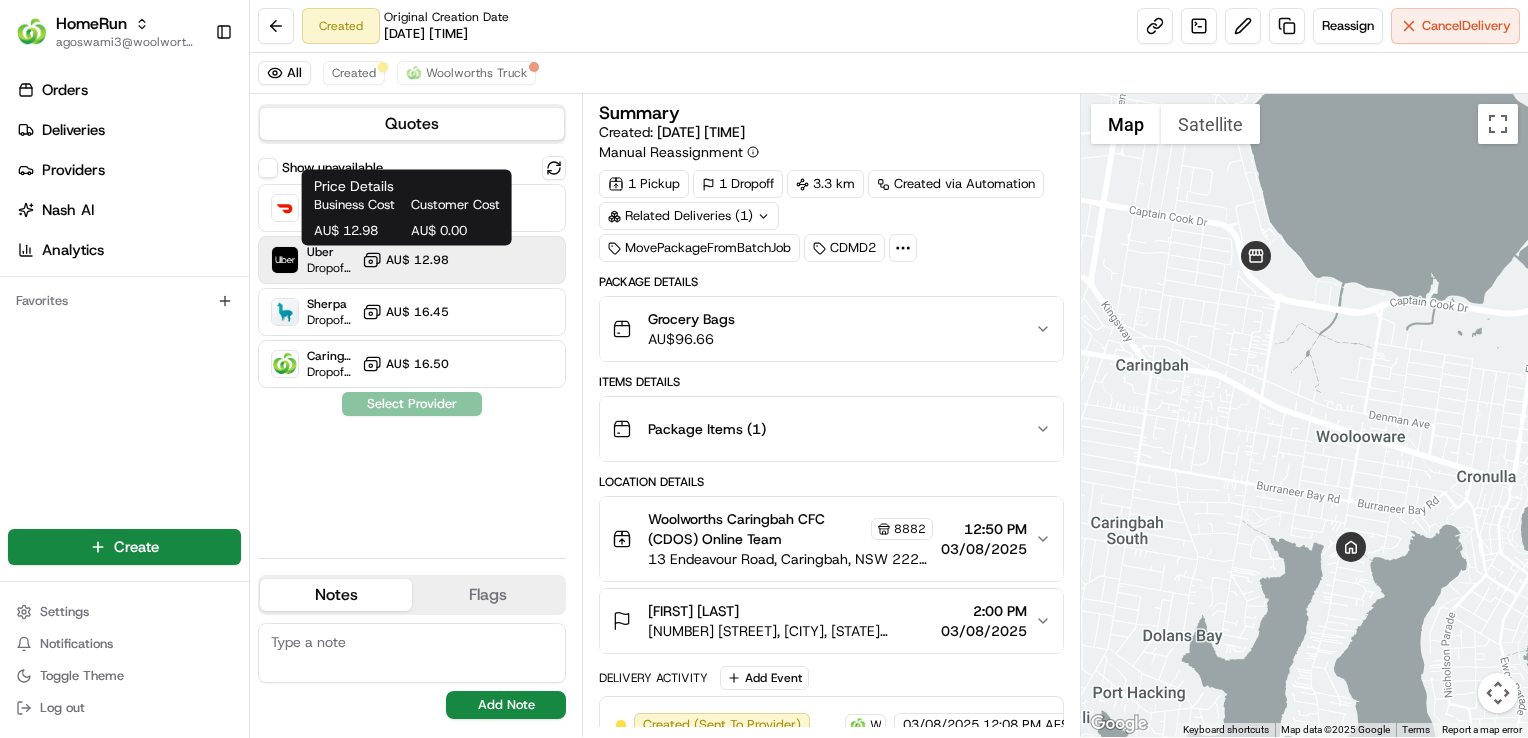 click on "AU$   12.98" at bounding box center [417, 260] 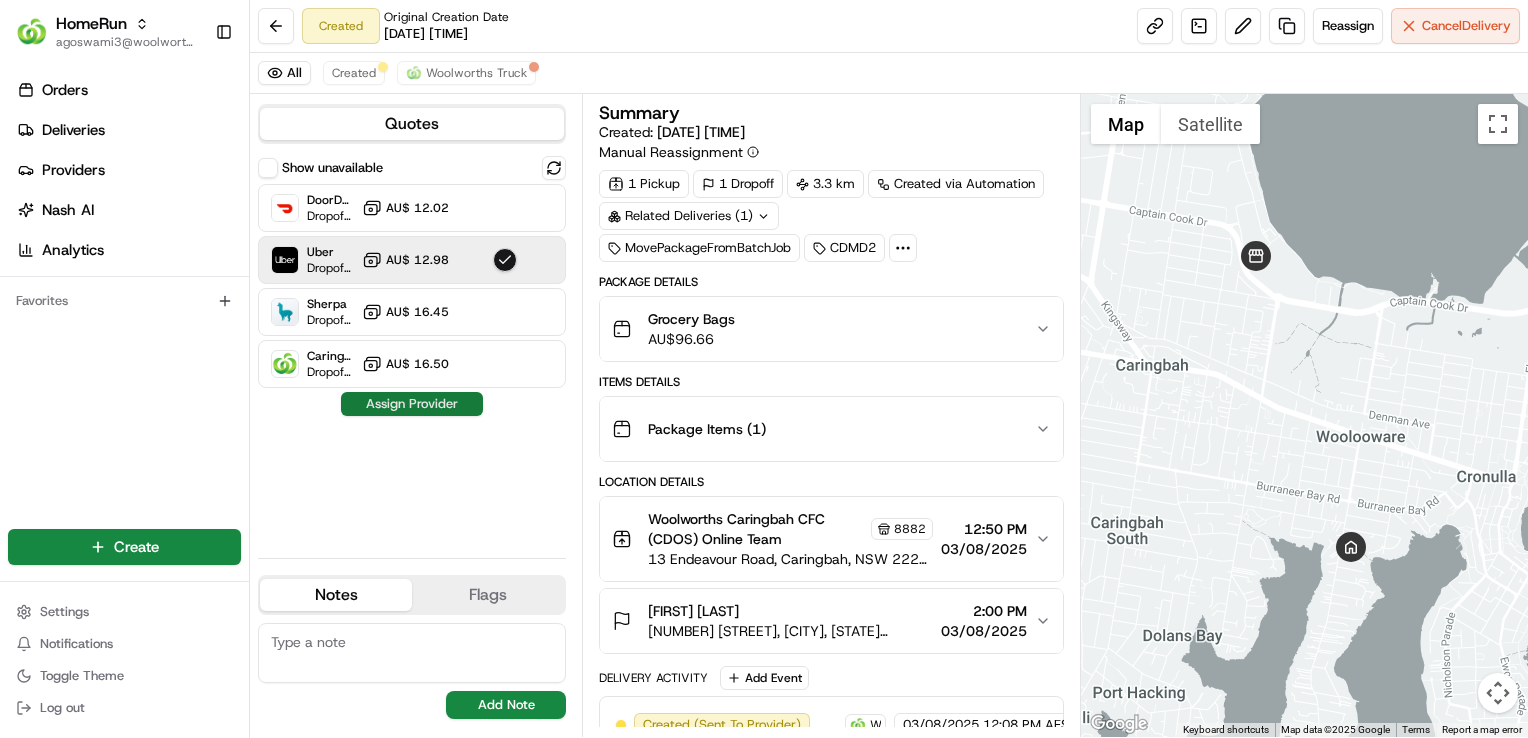 click on "Assign Provider" at bounding box center [412, 404] 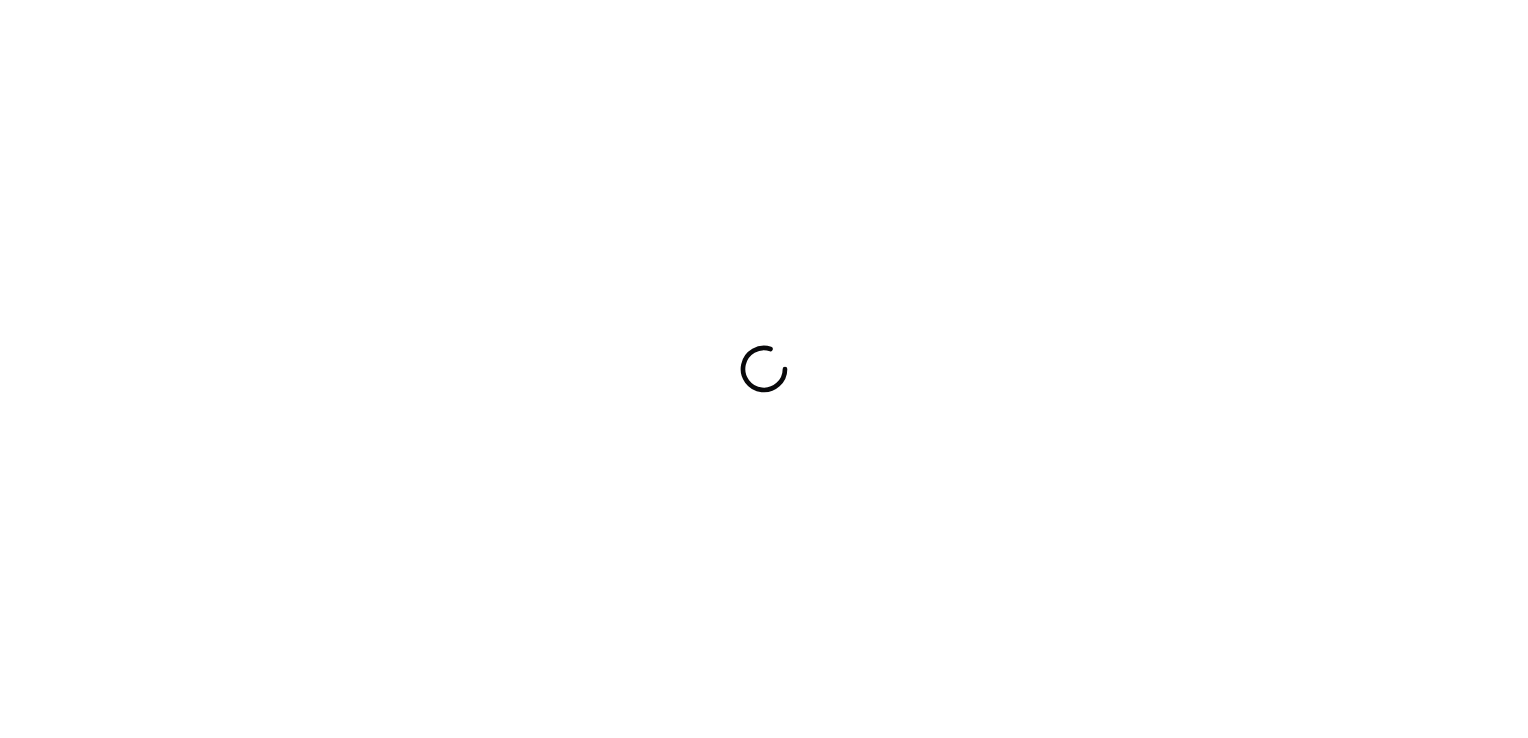 scroll, scrollTop: 0, scrollLeft: 0, axis: both 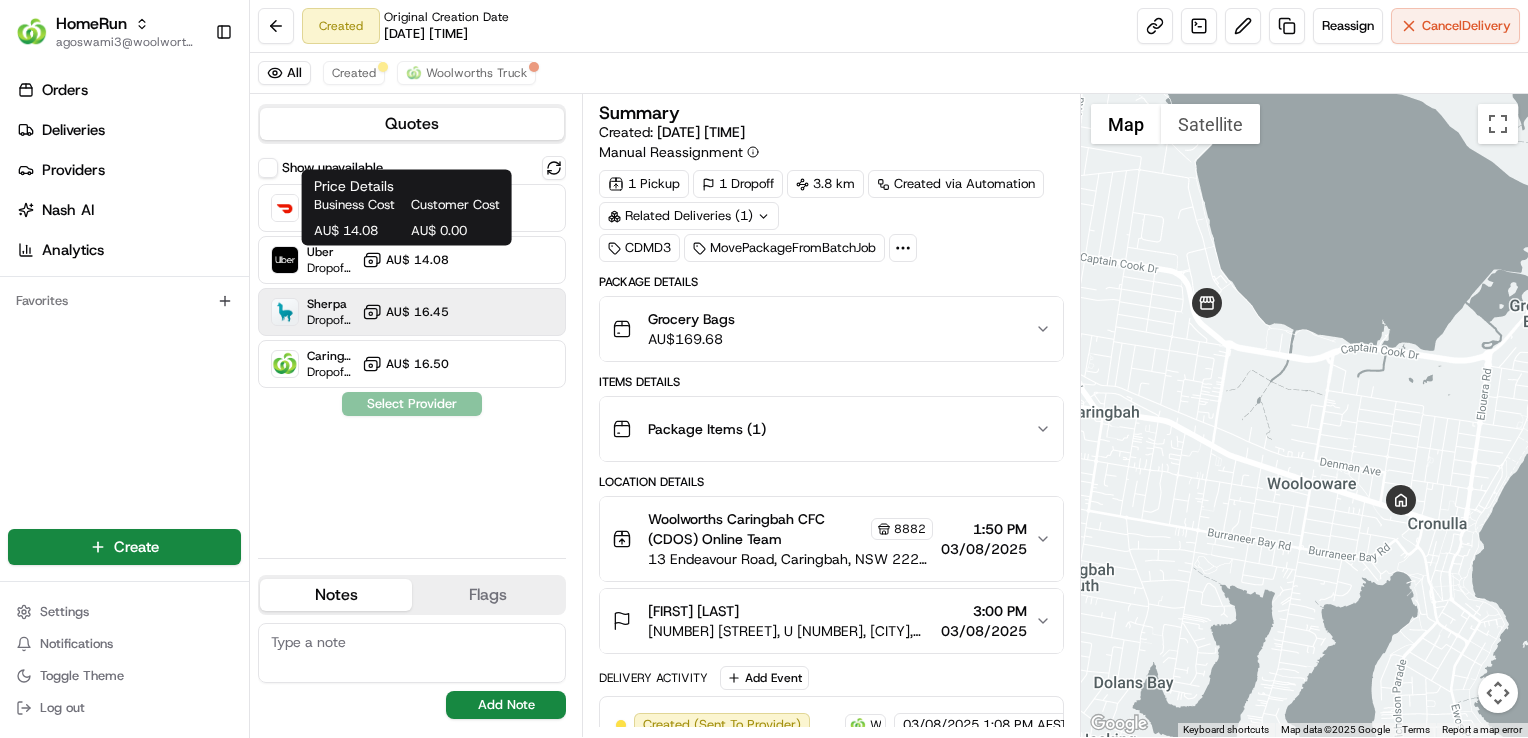 drag, startPoint x: 412, startPoint y: 259, endPoint x: 414, endPoint y: 293, distance: 34.058773 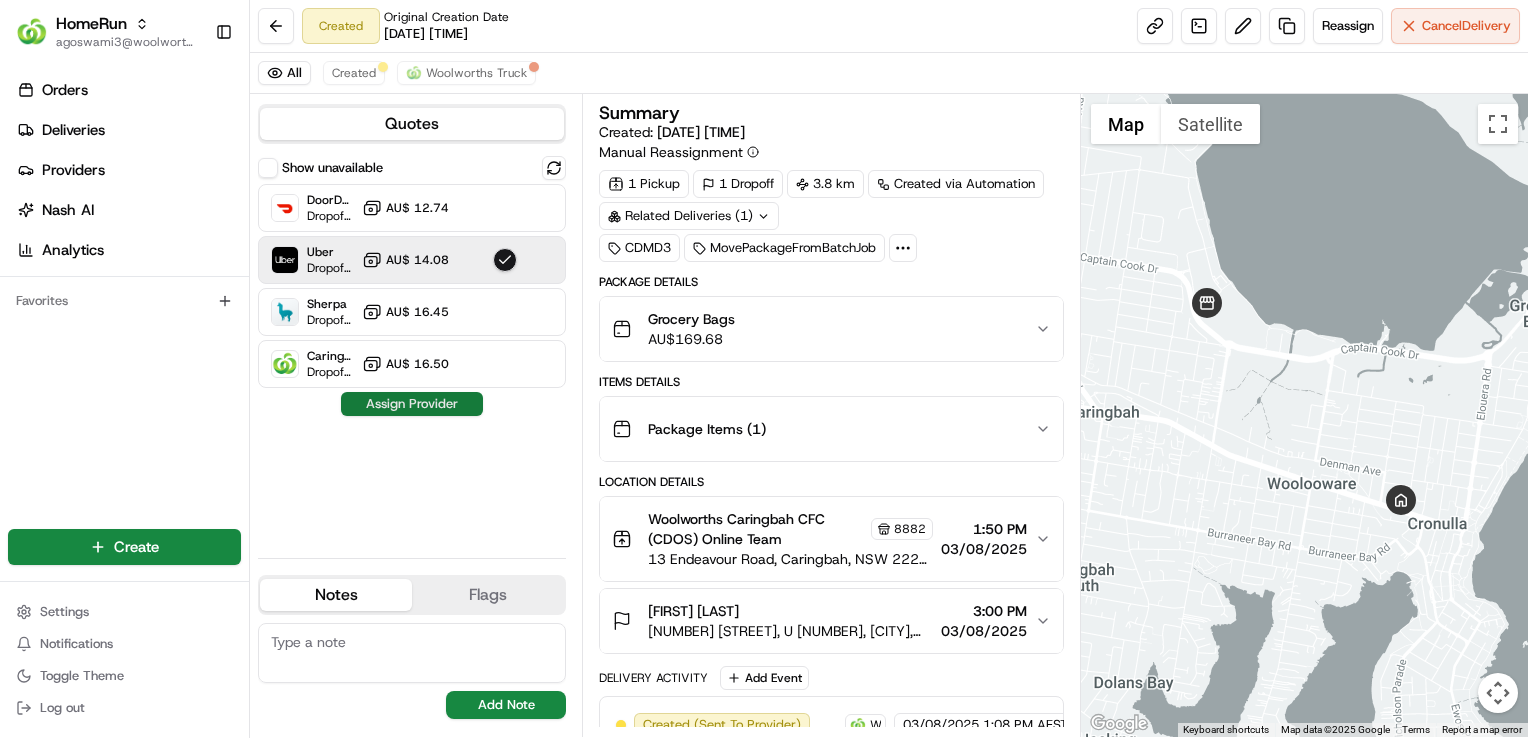 click on "Assign Provider" at bounding box center (412, 404) 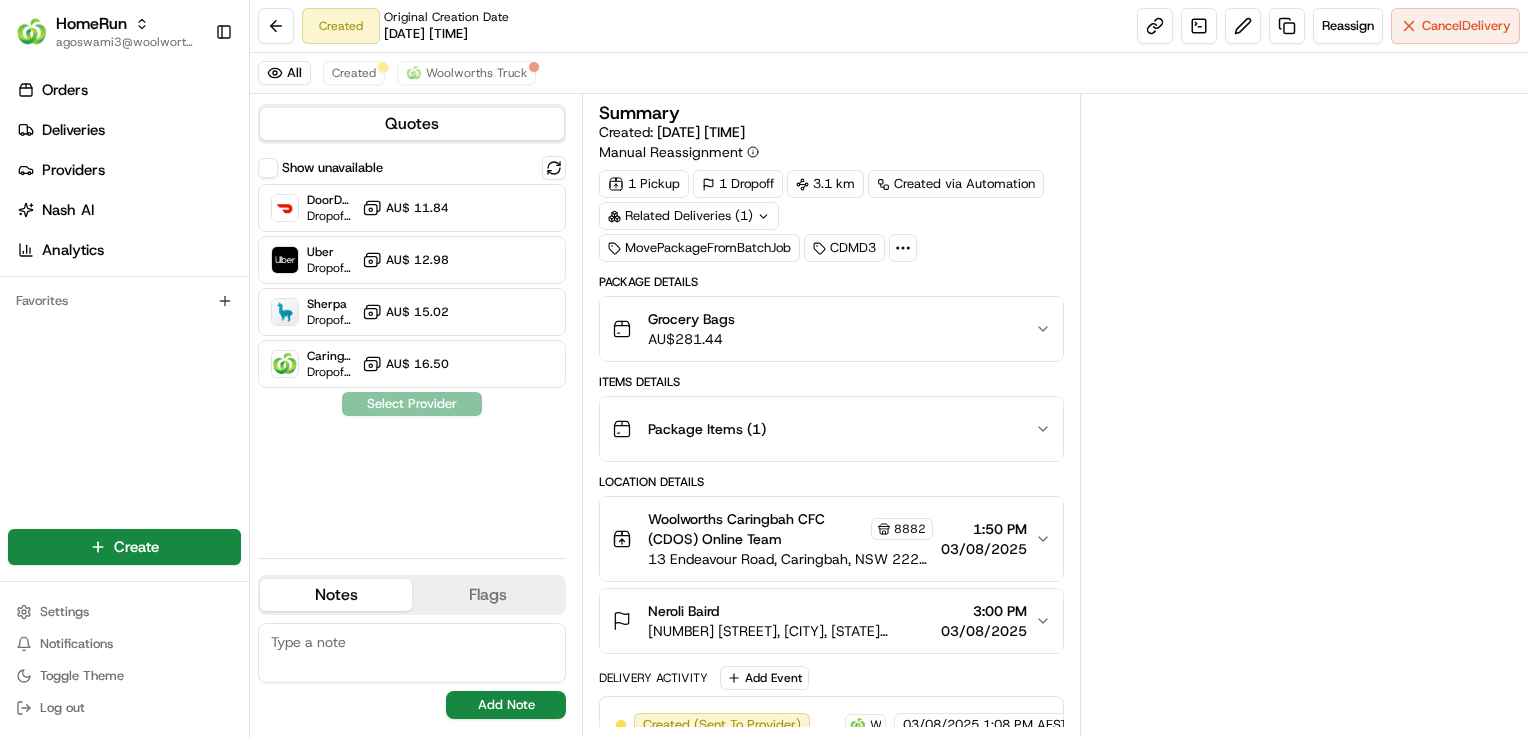 scroll, scrollTop: 0, scrollLeft: 0, axis: both 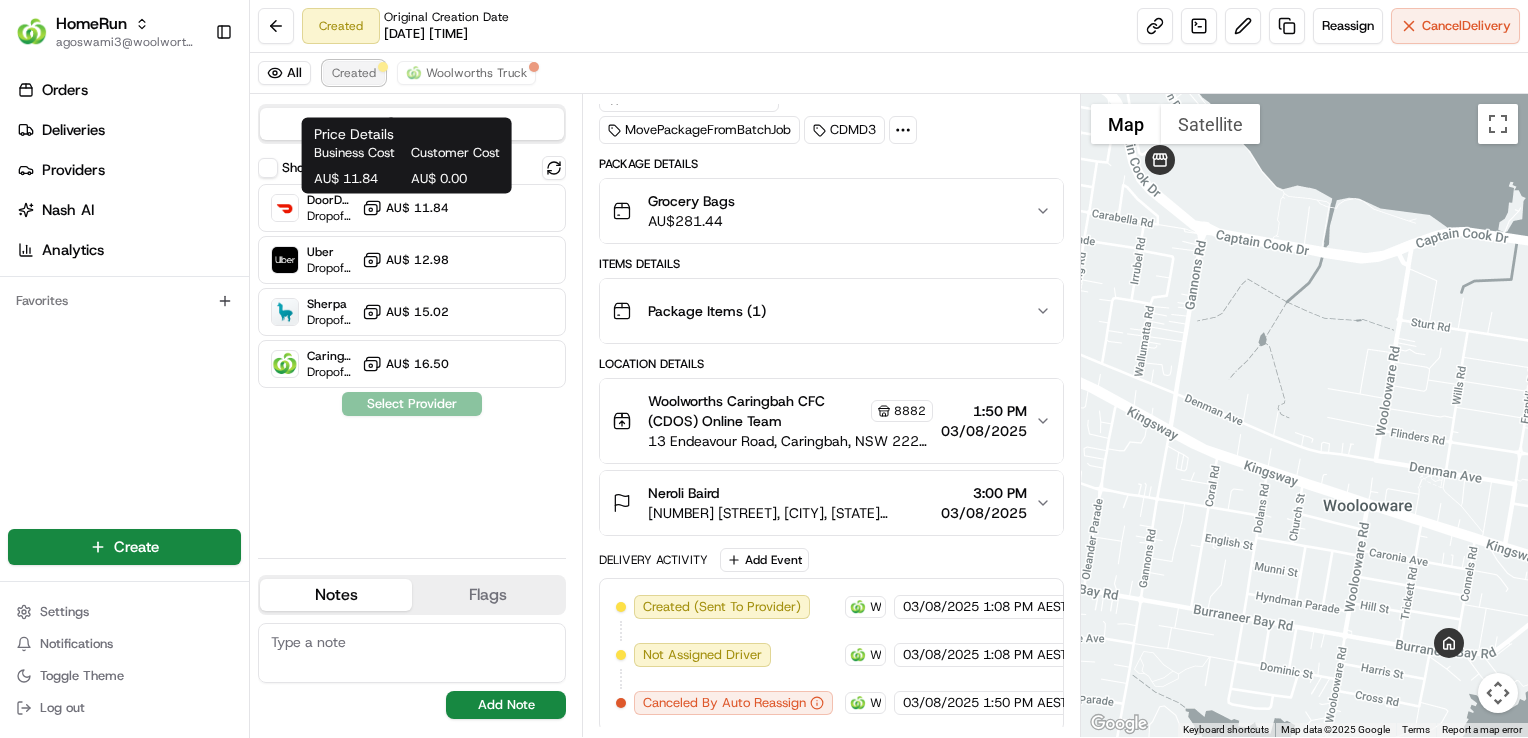 click on "Created" at bounding box center [354, 73] 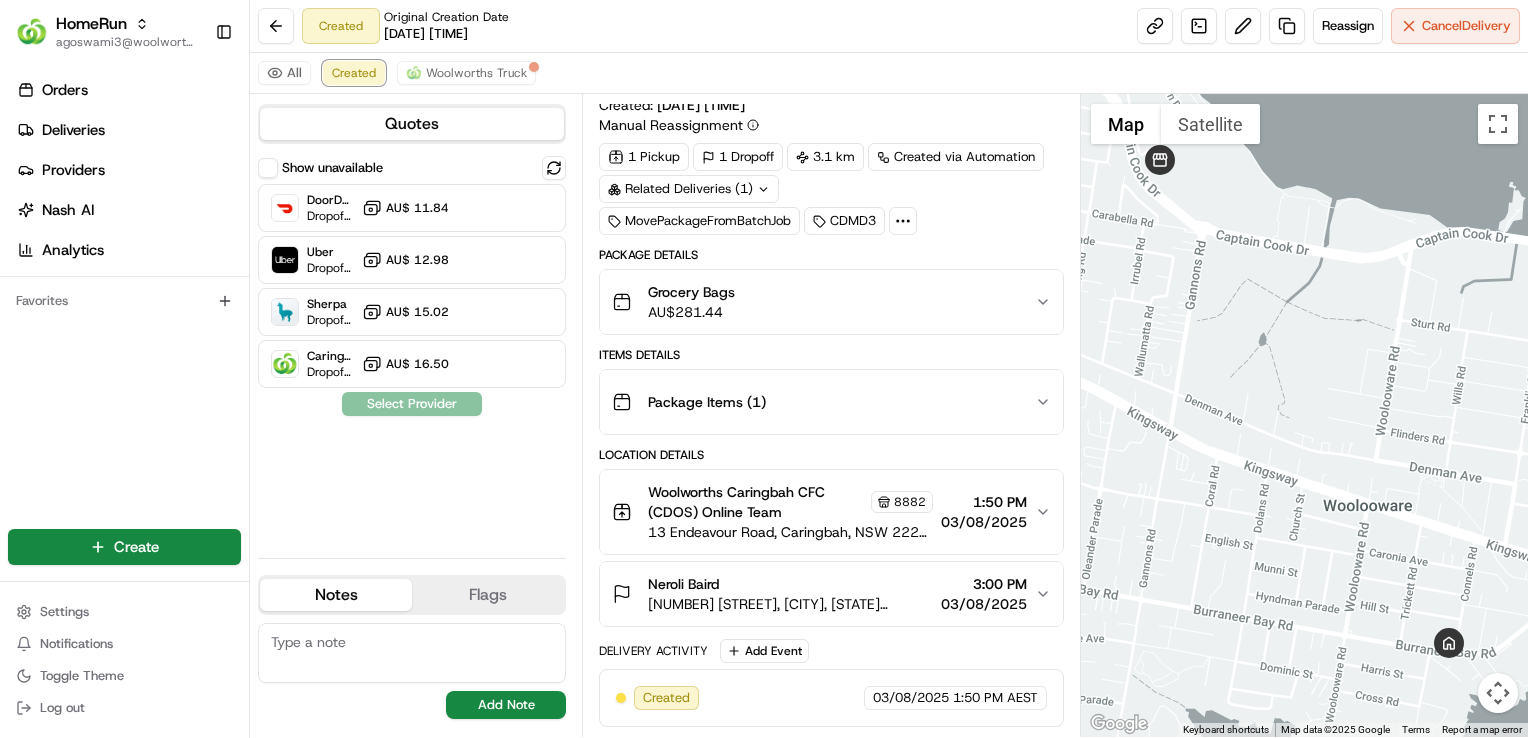 scroll, scrollTop: 23, scrollLeft: 0, axis: vertical 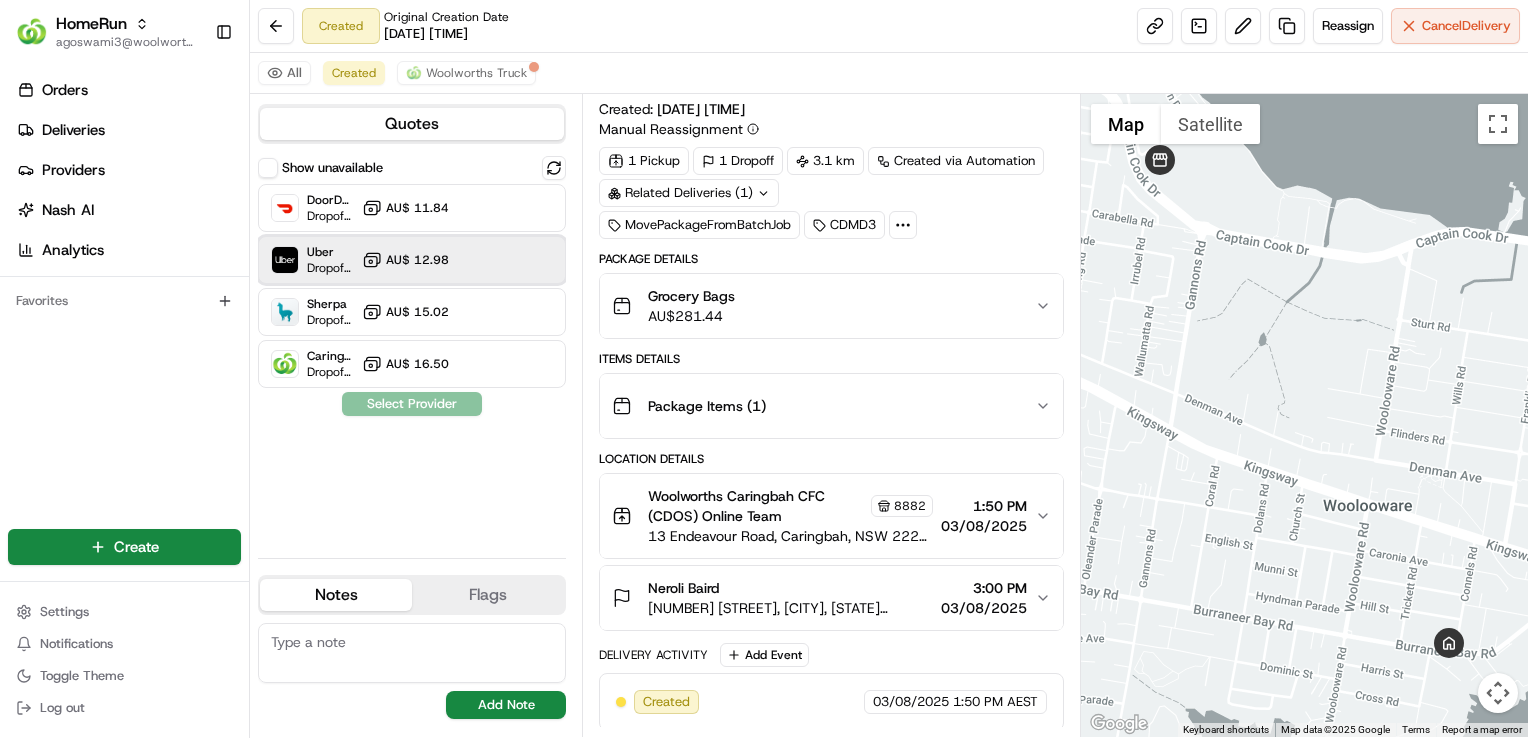 click on "Uber Dropoff ETA   47 minutes AU$   12.98" at bounding box center [412, 260] 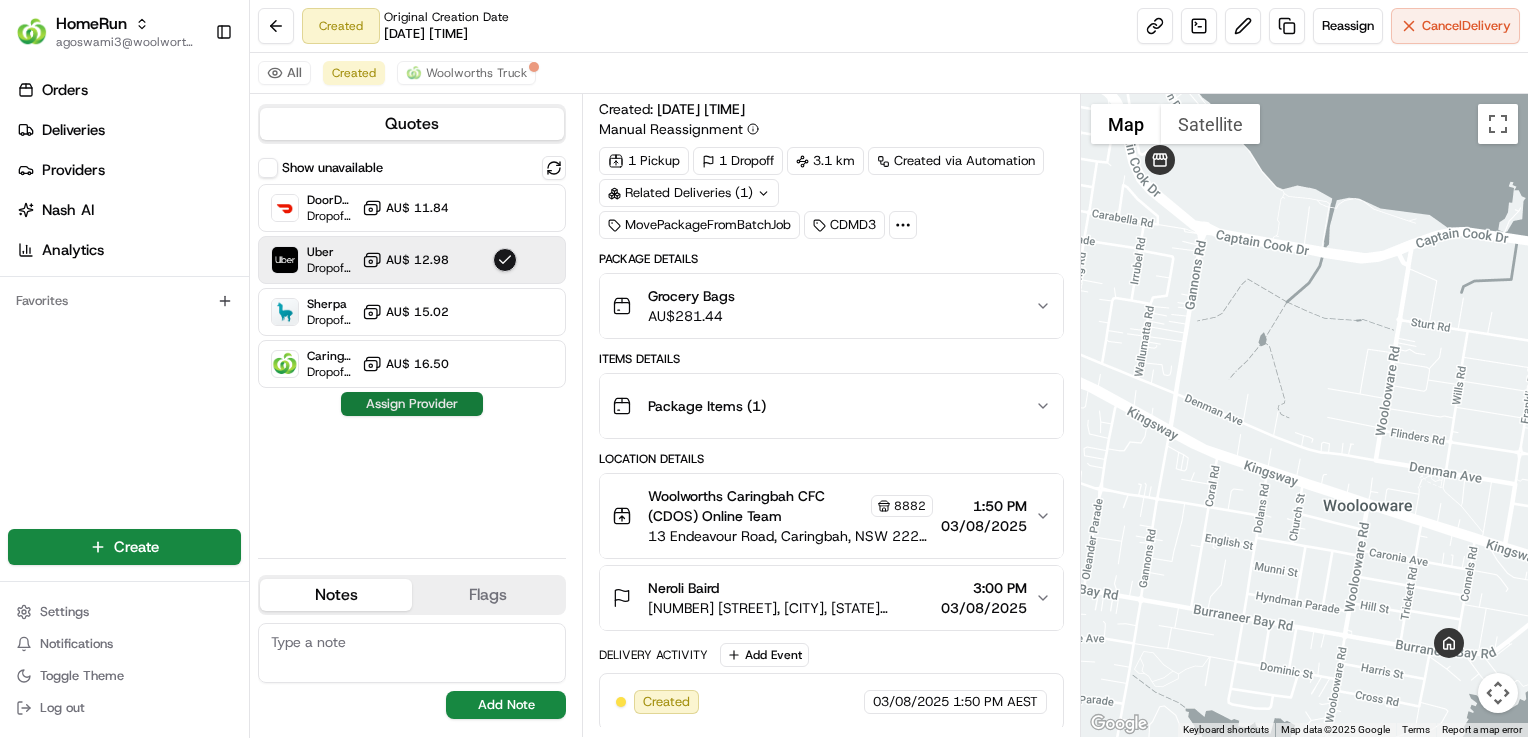 click on "Assign Provider" at bounding box center (412, 404) 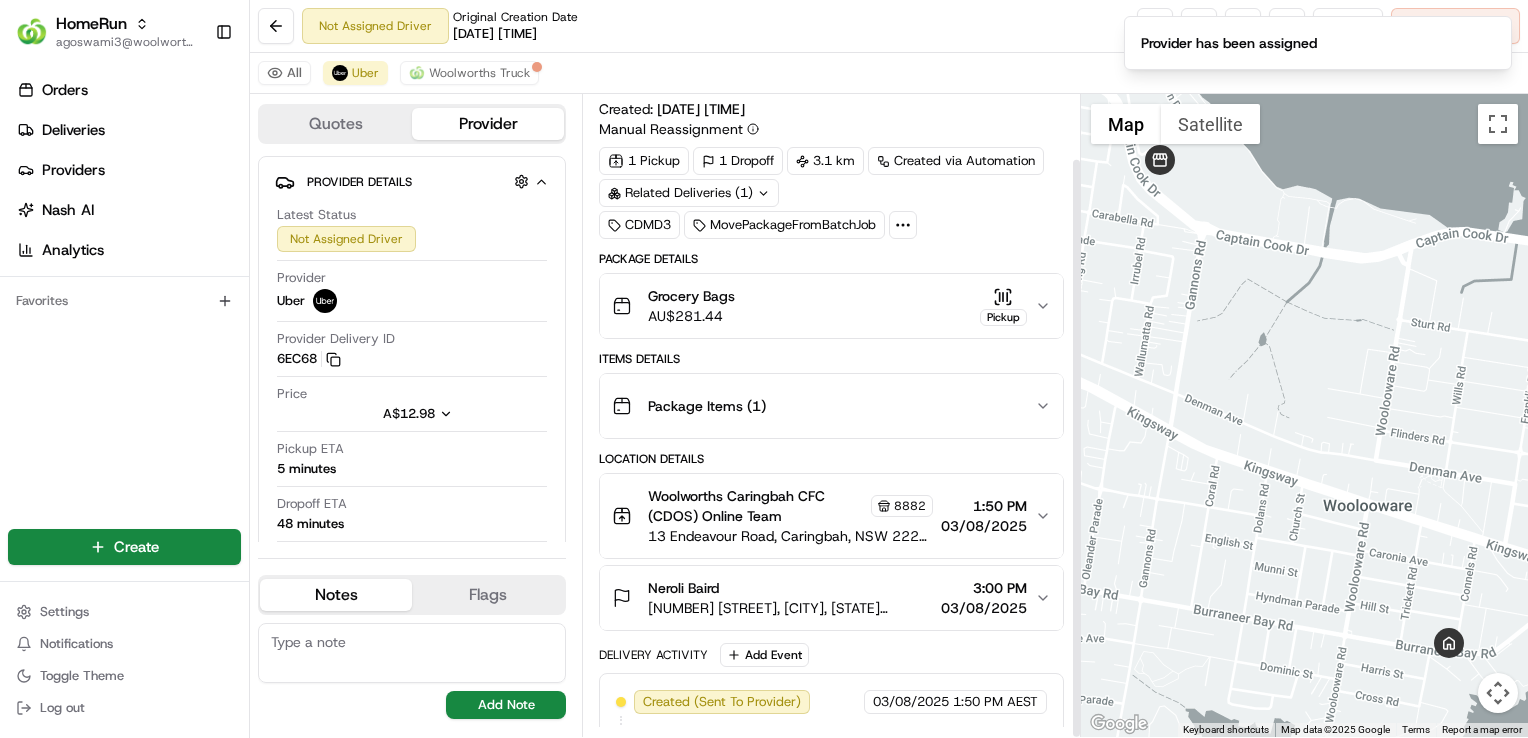scroll, scrollTop: 71, scrollLeft: 0, axis: vertical 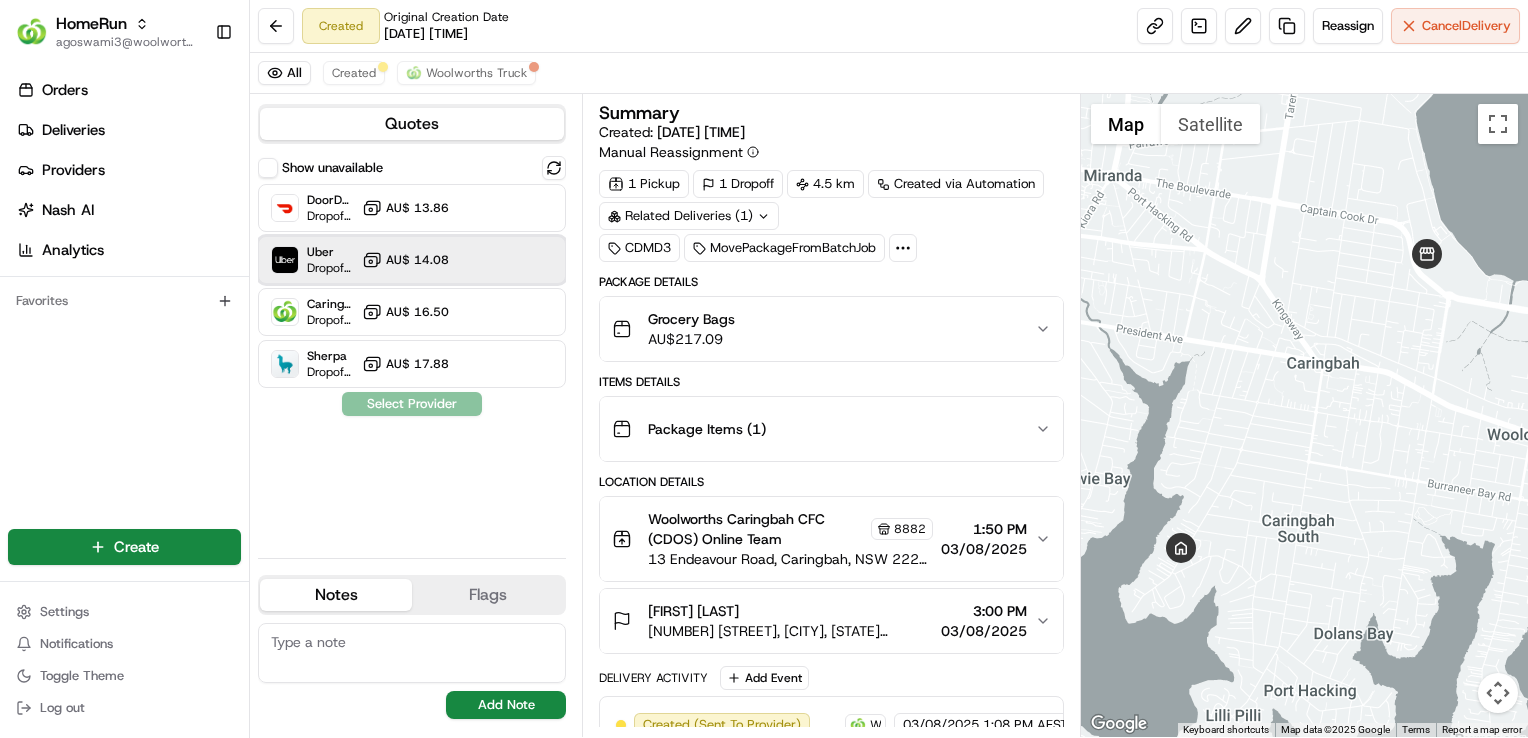 click on "Uber Dropoff ETA   54 minutes AU$   14.08" at bounding box center (412, 260) 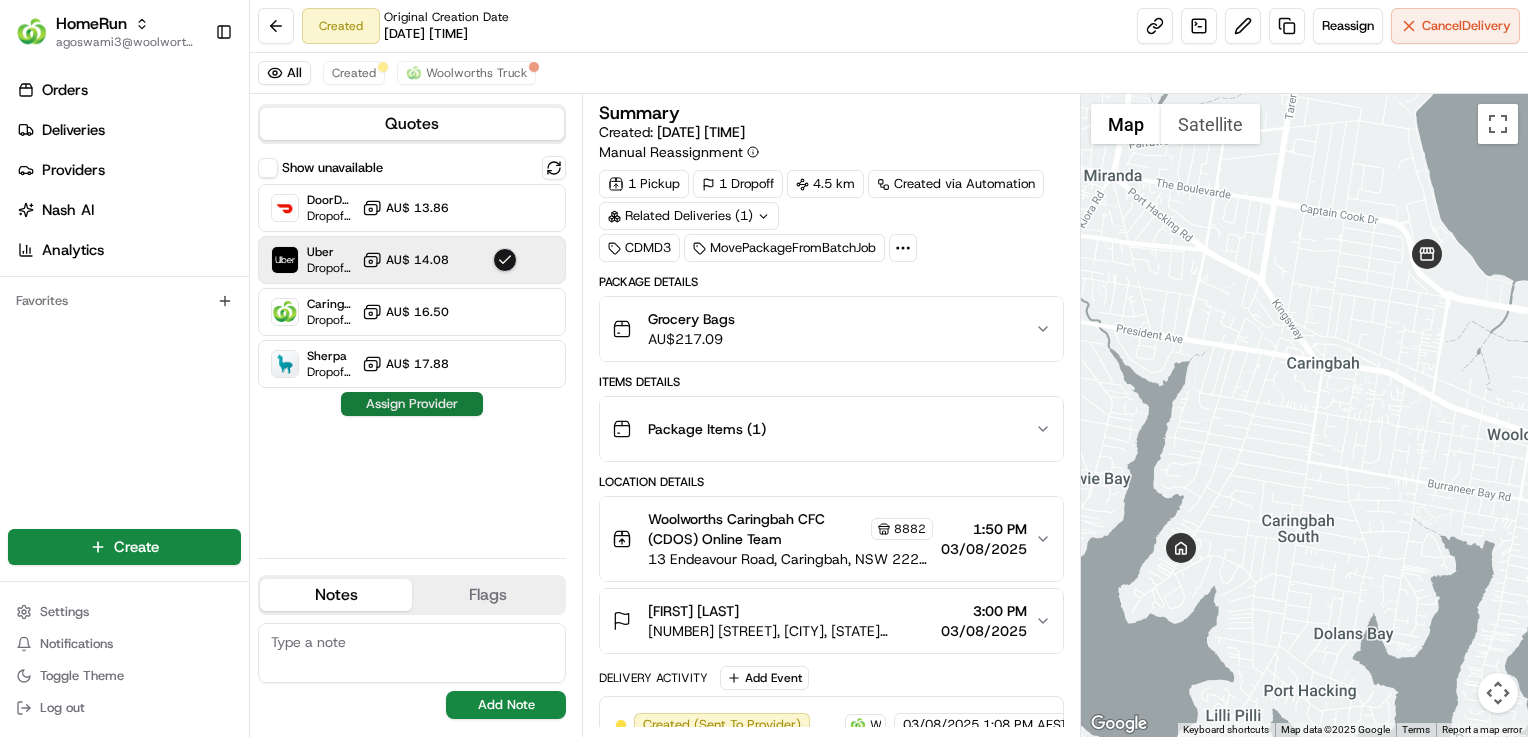 click on "Assign Provider" at bounding box center (412, 404) 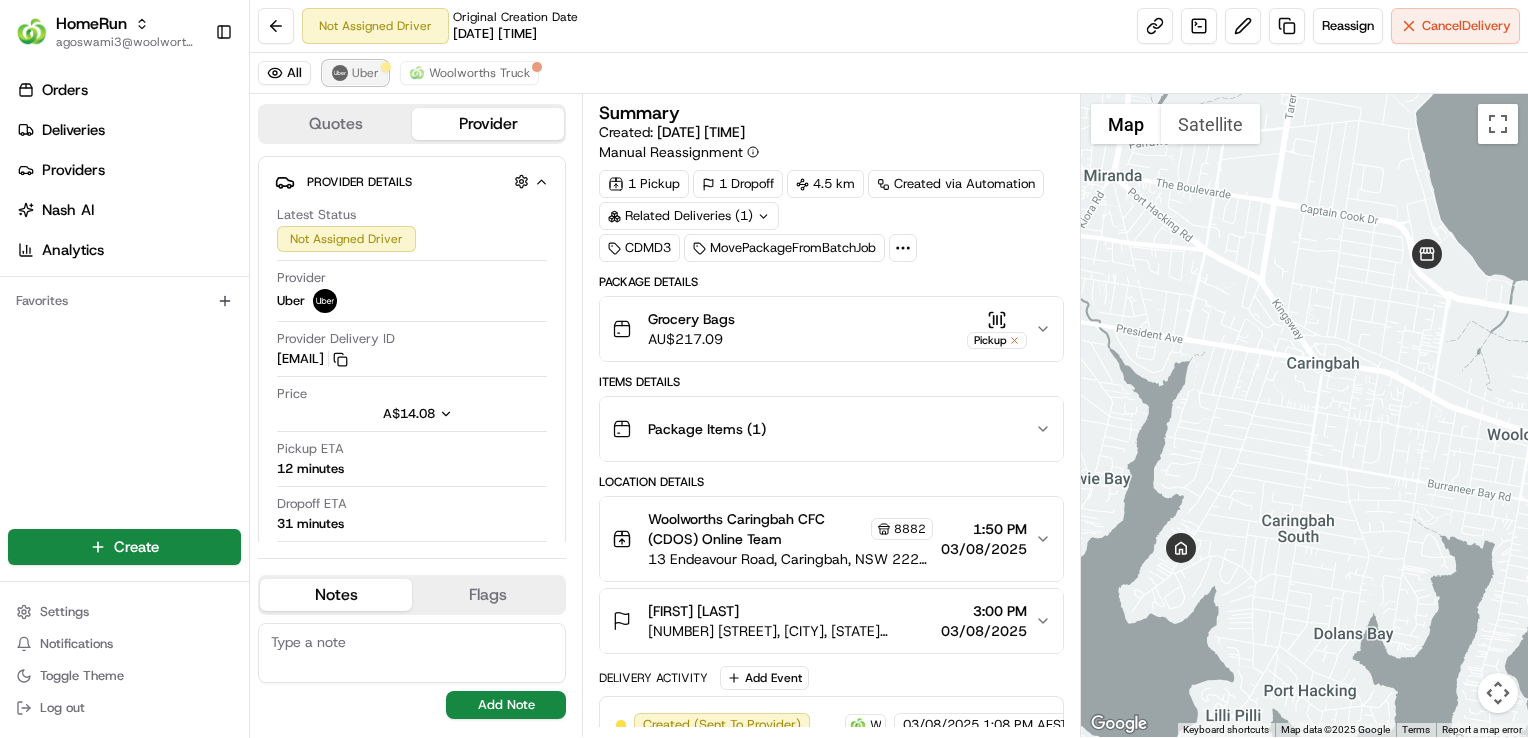 click on "Uber" at bounding box center (365, 73) 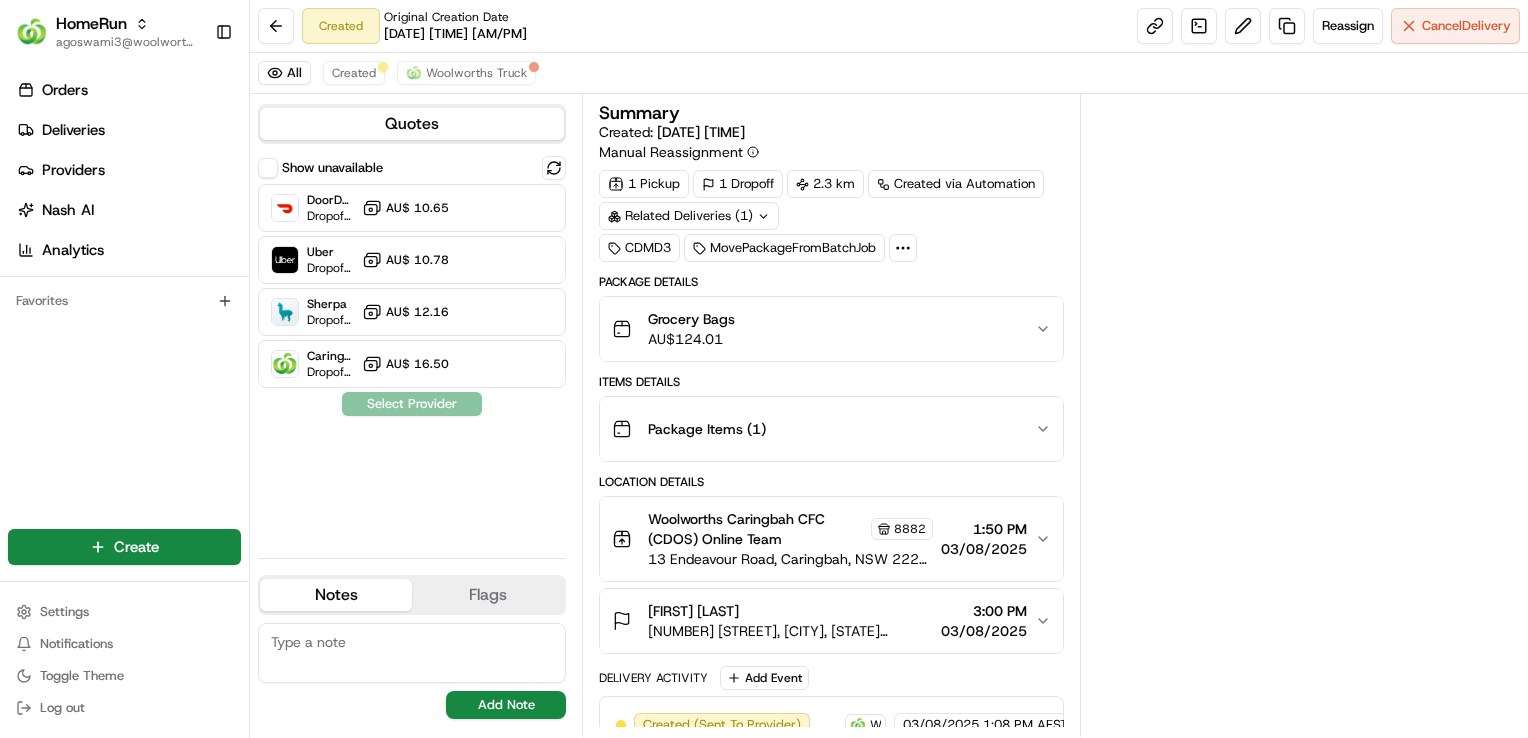 scroll, scrollTop: 0, scrollLeft: 0, axis: both 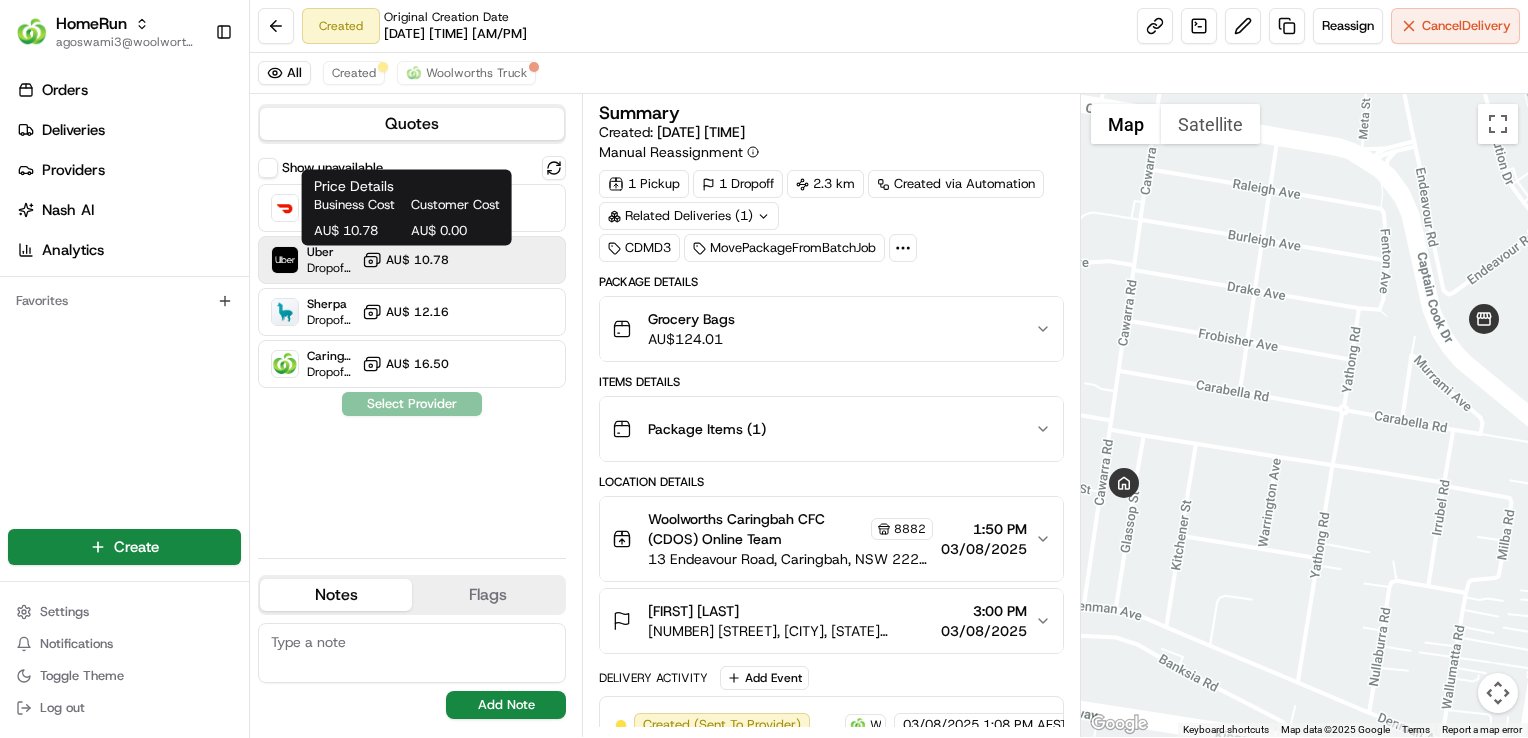 click on "AU$   10.78" at bounding box center [405, 260] 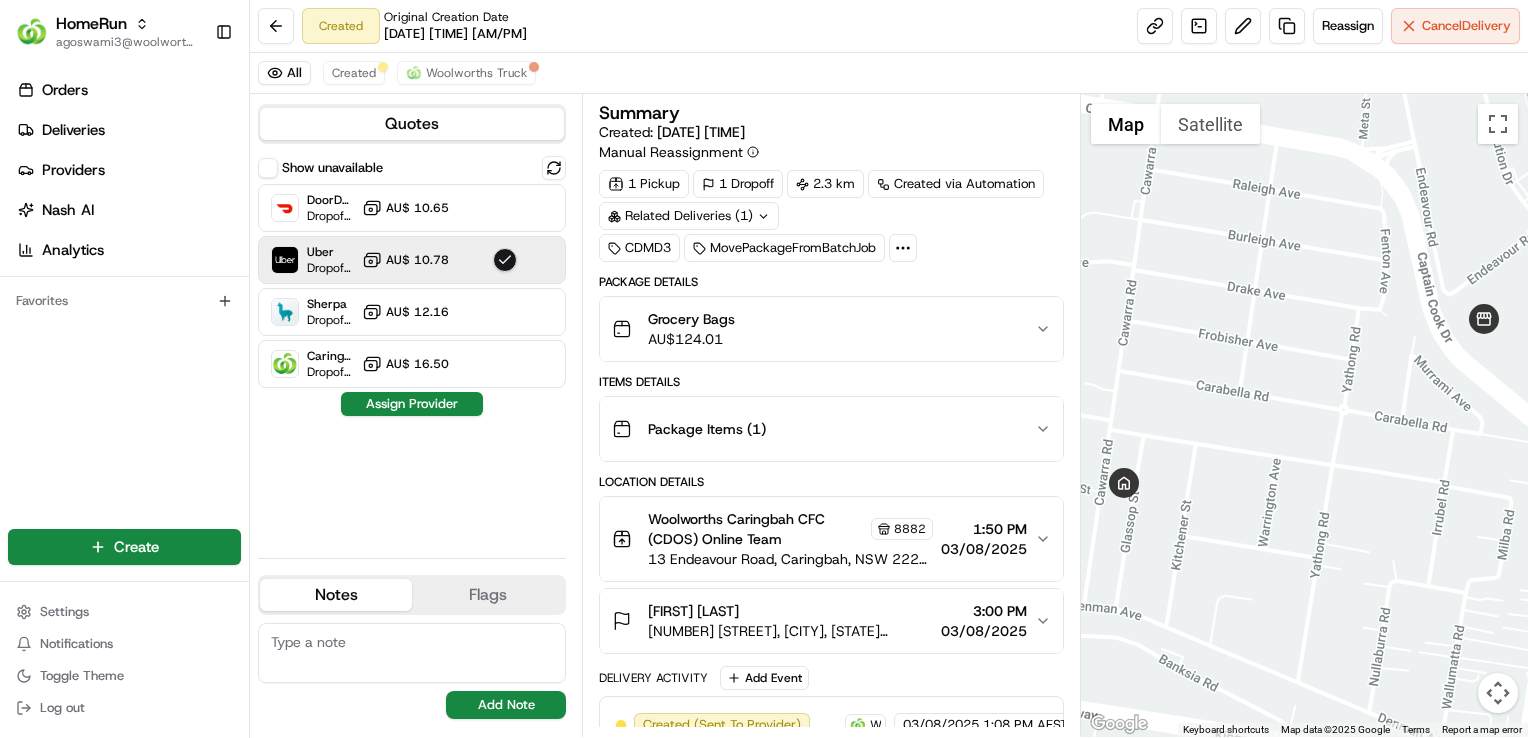 click on "Assign Provider" at bounding box center [412, 404] 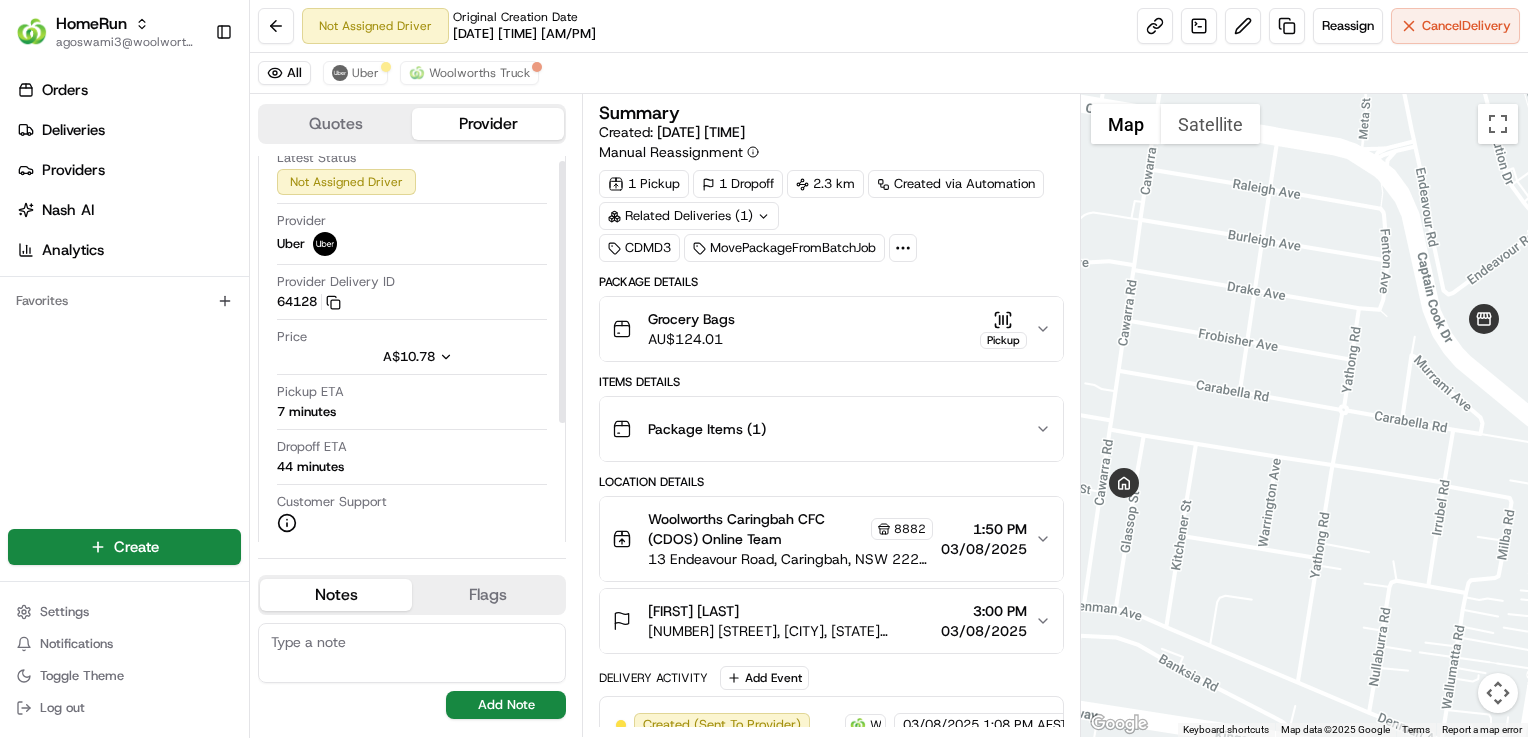 scroll, scrollTop: 182, scrollLeft: 0, axis: vertical 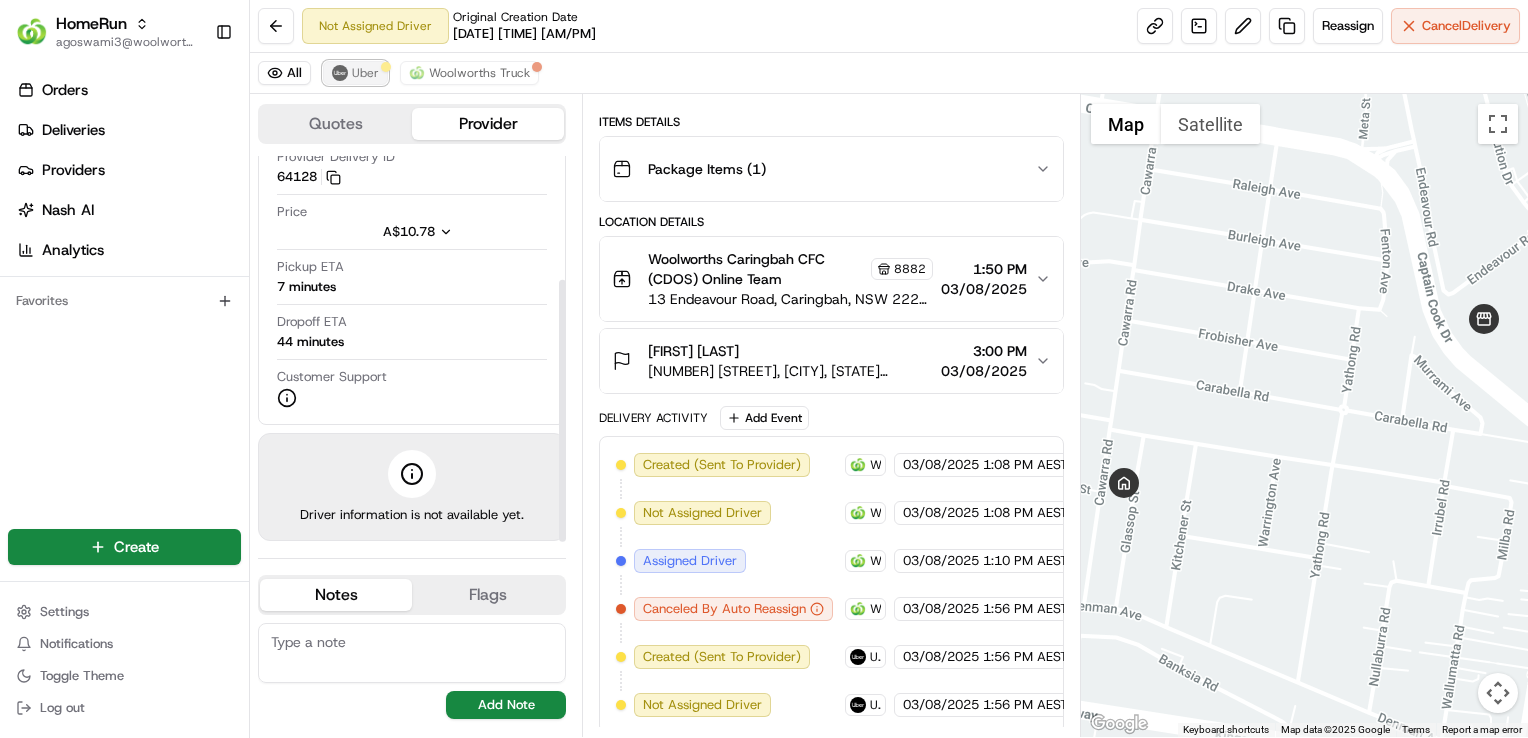 click on "Uber" at bounding box center (365, 73) 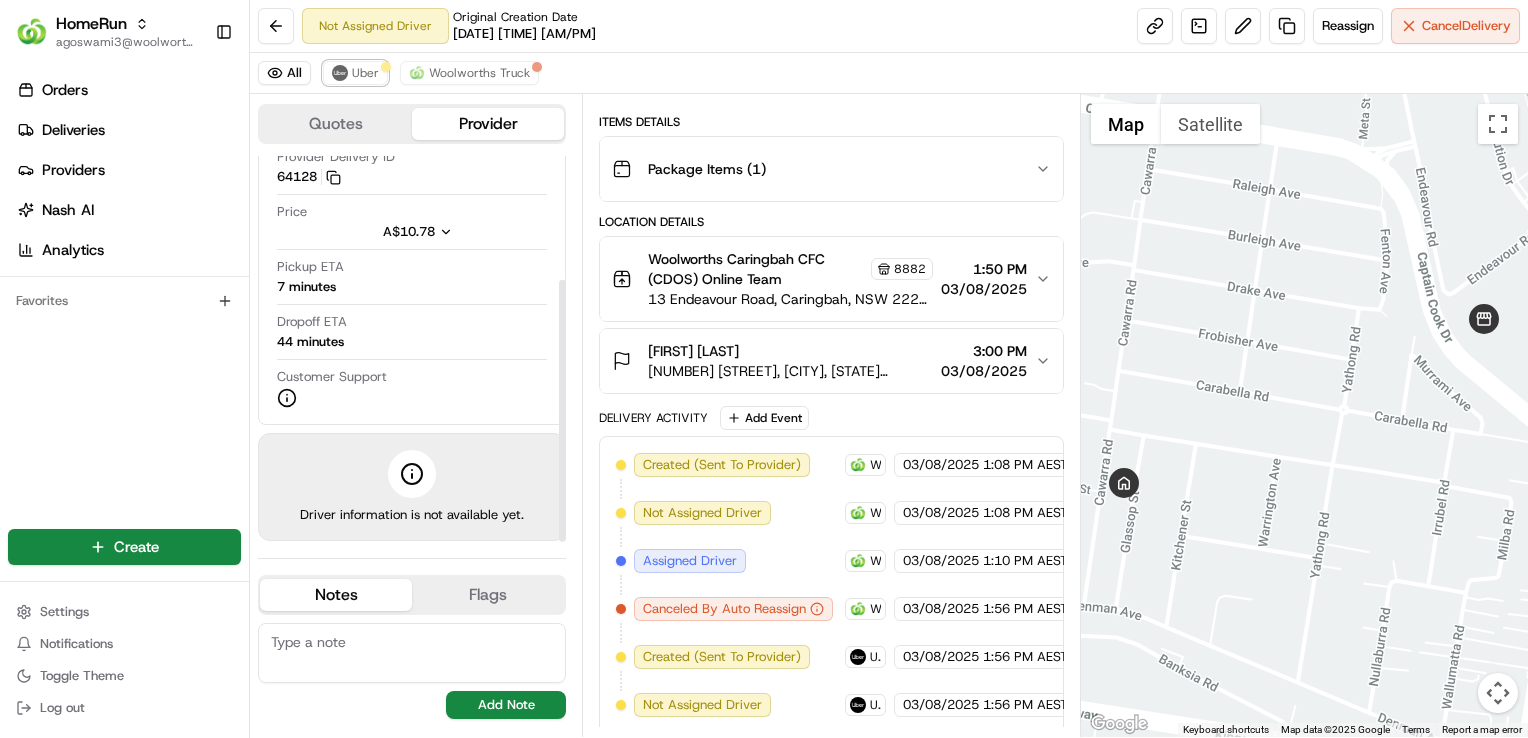 scroll, scrollTop: 71, scrollLeft: 0, axis: vertical 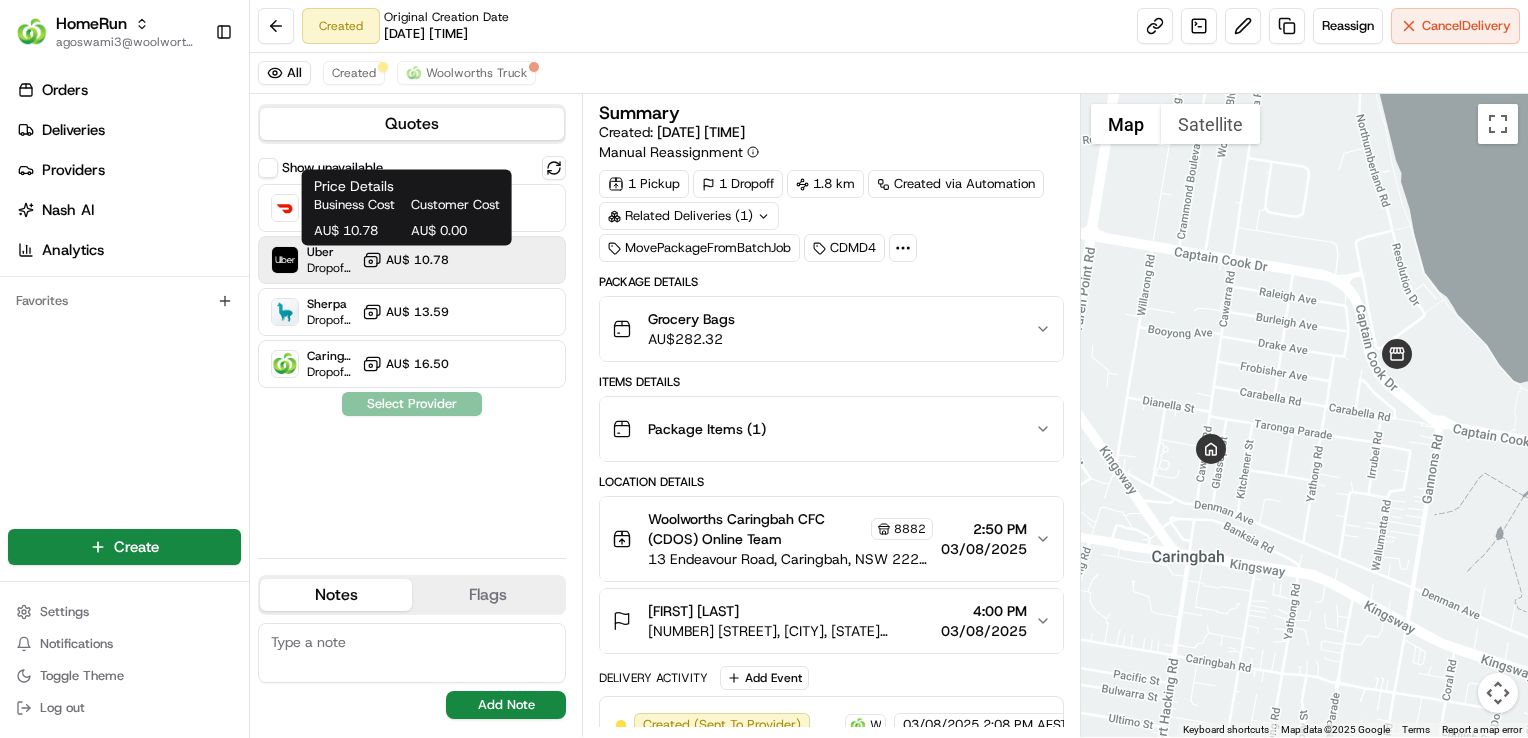 click on "AU$   10.78" at bounding box center (417, 260) 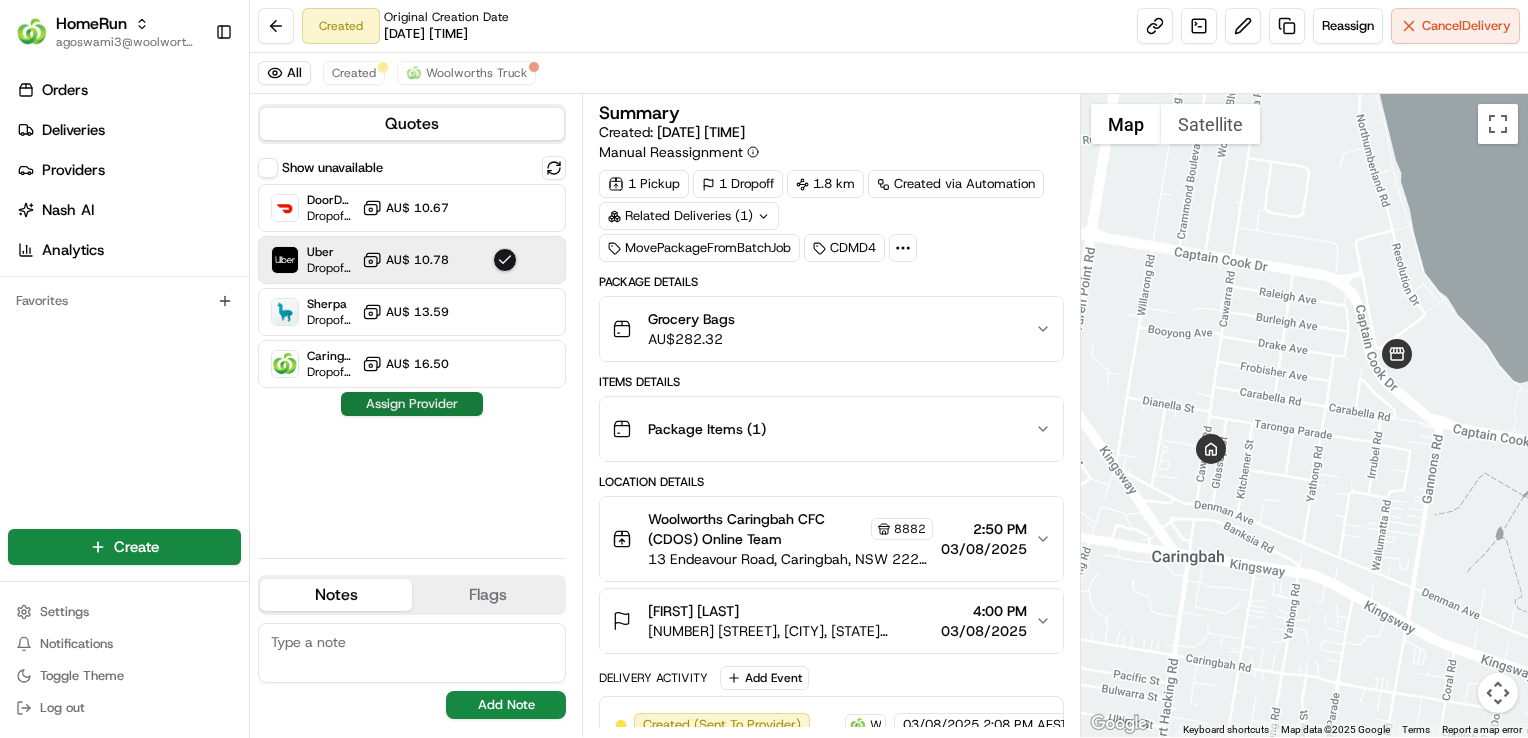 click on "Assign Provider" at bounding box center (412, 404) 